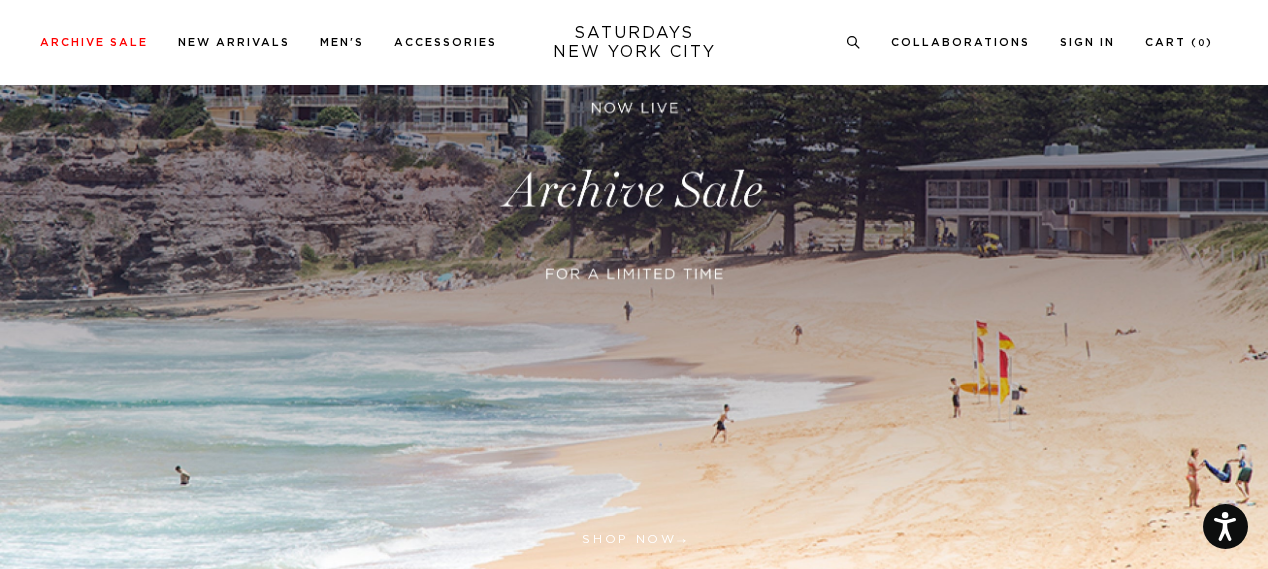scroll, scrollTop: 758, scrollLeft: 0, axis: vertical 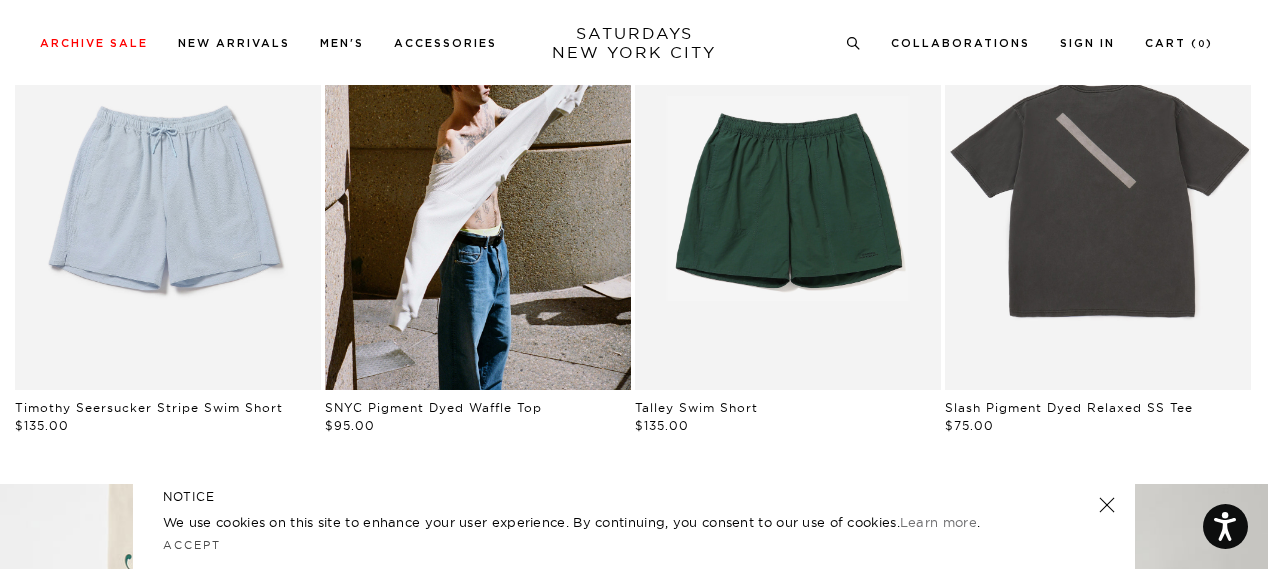 click at bounding box center [1107, 505] 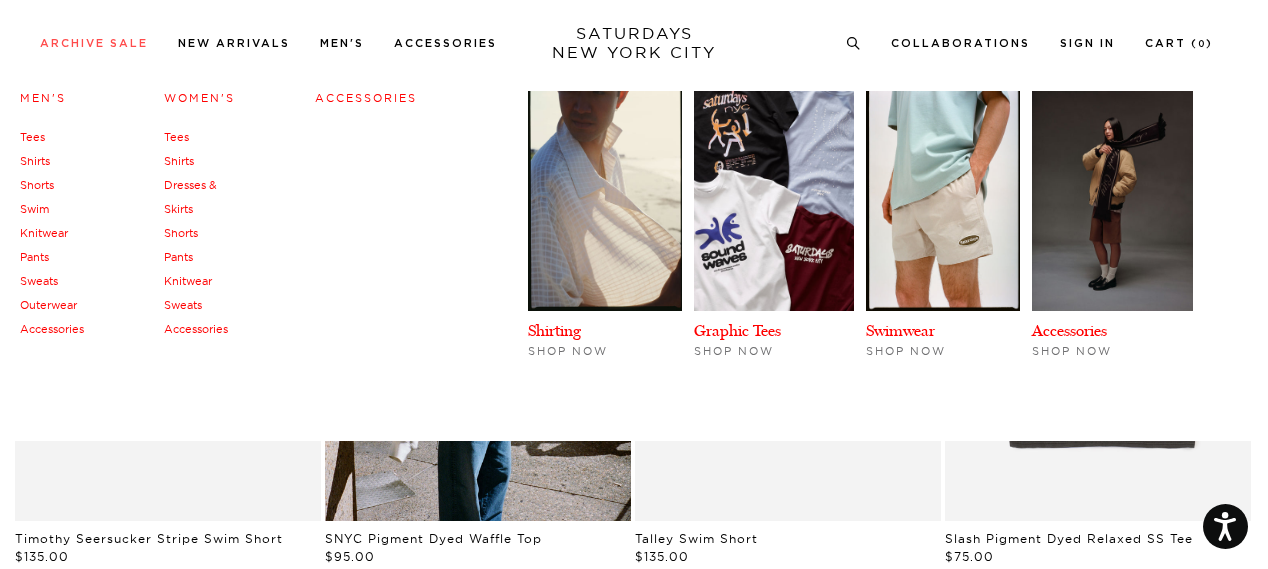 scroll, scrollTop: 929, scrollLeft: 0, axis: vertical 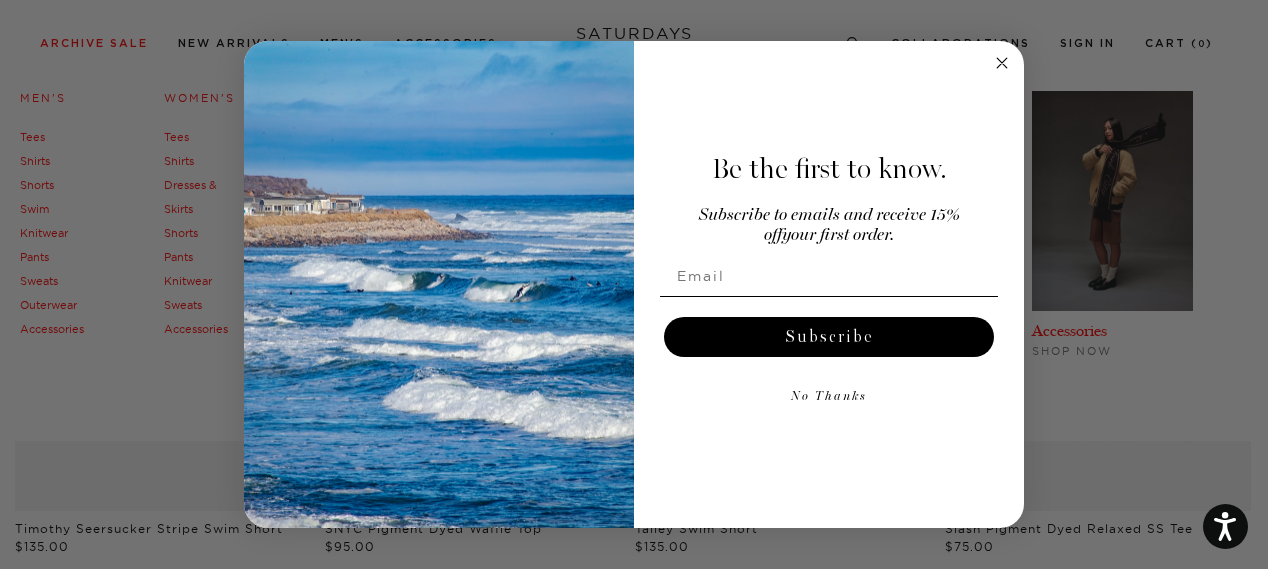 click on "For screen-reader mode - click the first button of the website Accessibility Screen-Reader Guide, Feedback, and Issue Reporting | New window
Enjoy Complimentary Shipping on Orders Over $150  (Contiguous 48 States Only)
Archive Sale
Men's
Tees
Shirts
Shorts
Swim" at bounding box center [634, 1072] 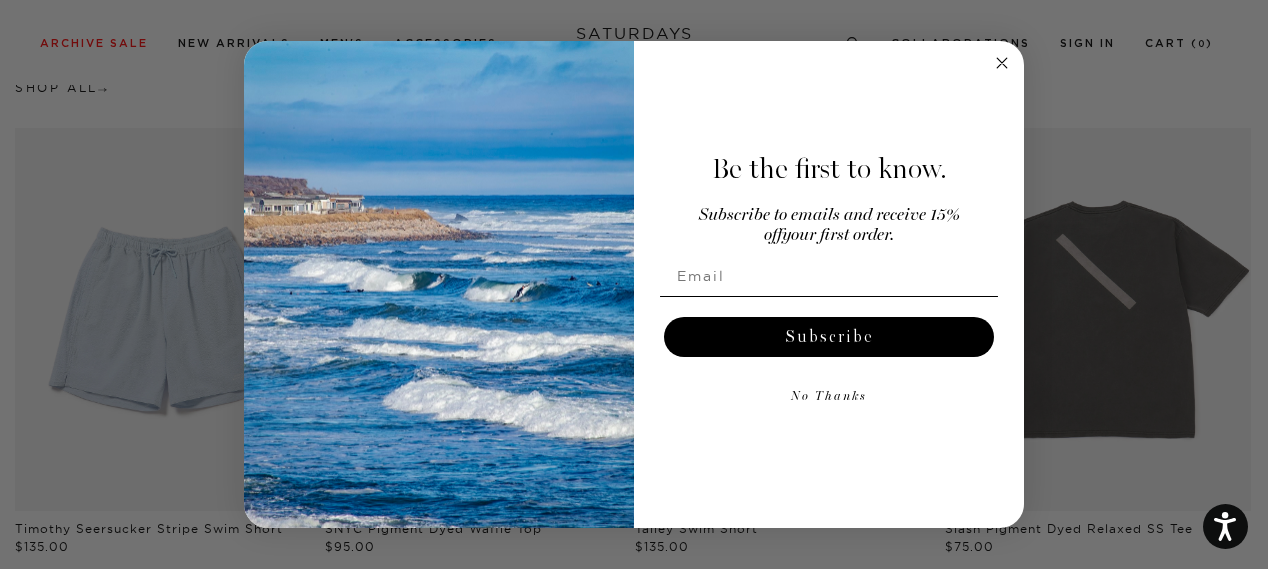 click 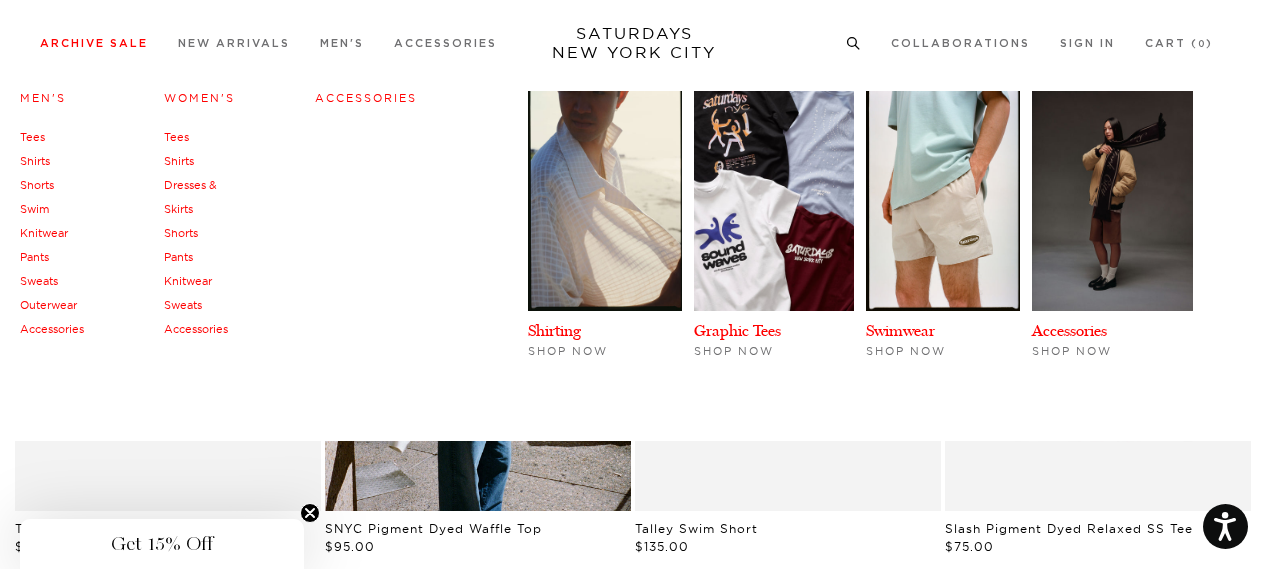 click on "Archive Sale" at bounding box center [94, 43] 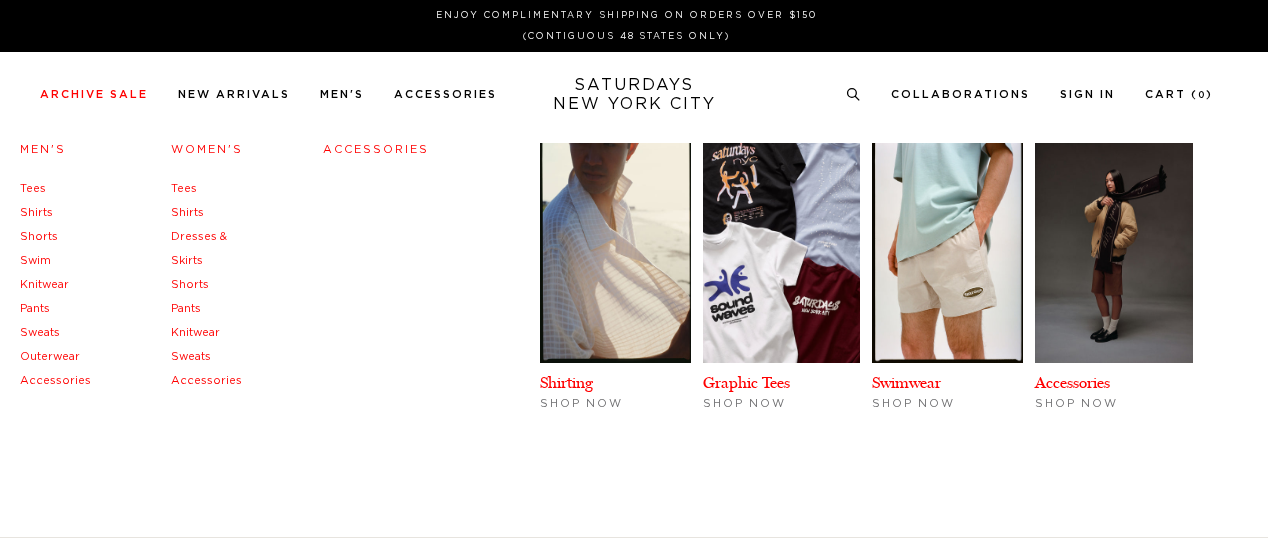 scroll, scrollTop: 0, scrollLeft: 0, axis: both 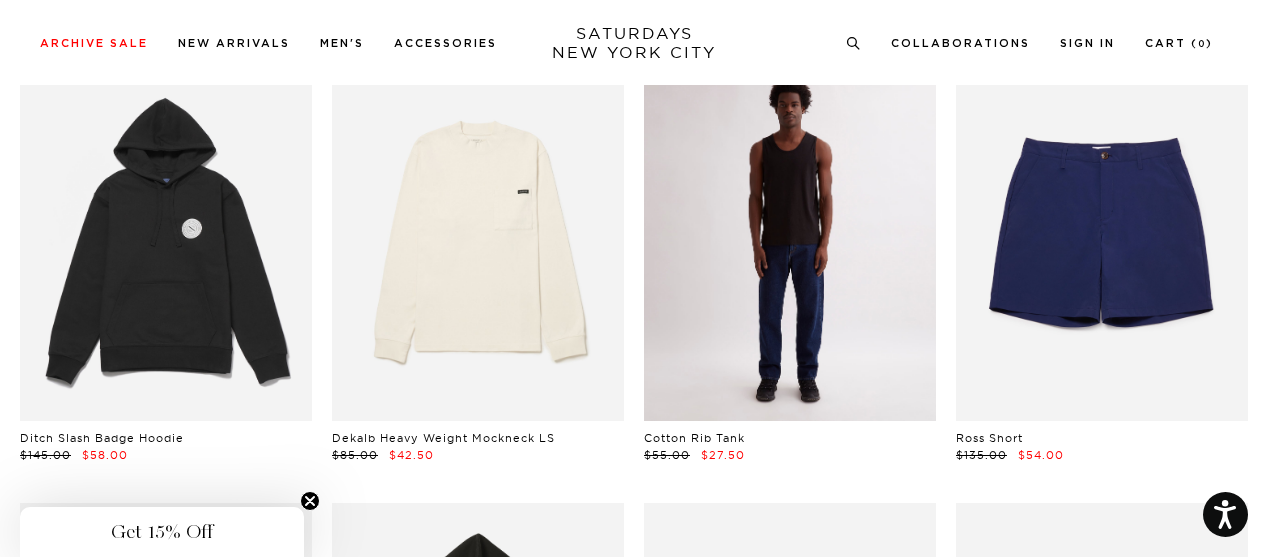 click at bounding box center [790, 238] 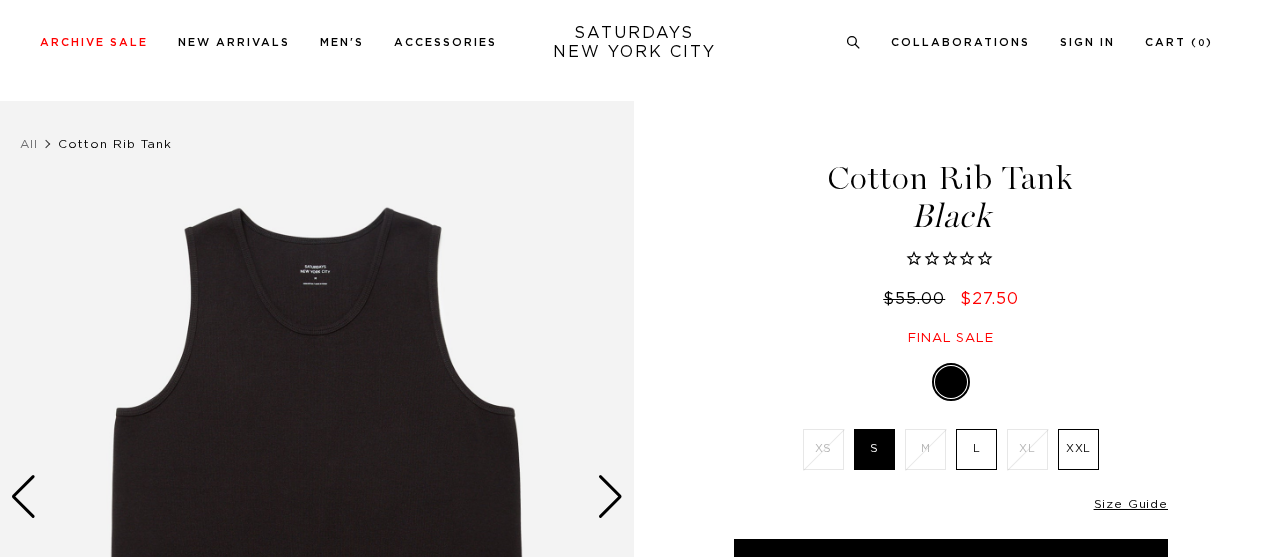 scroll, scrollTop: 55, scrollLeft: 0, axis: vertical 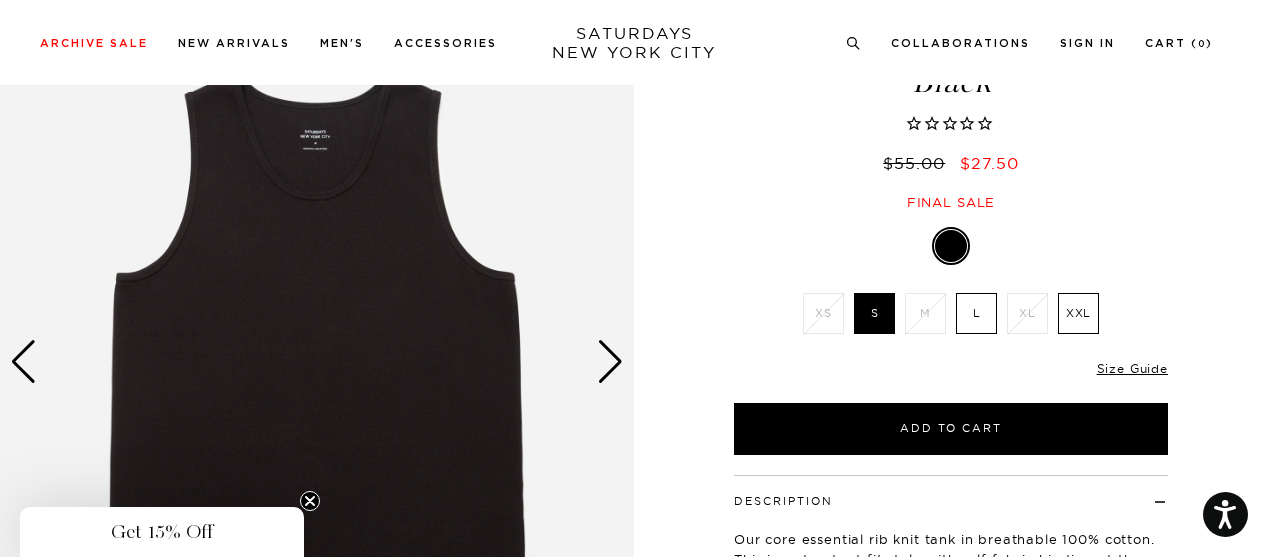 click at bounding box center (610, 362) 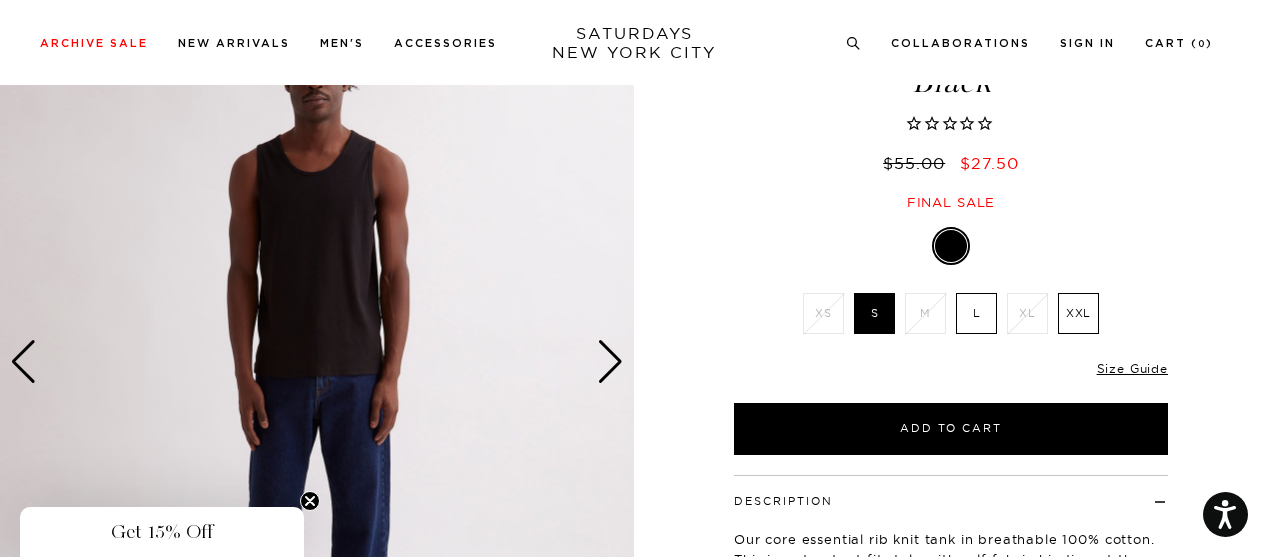 click at bounding box center (610, 362) 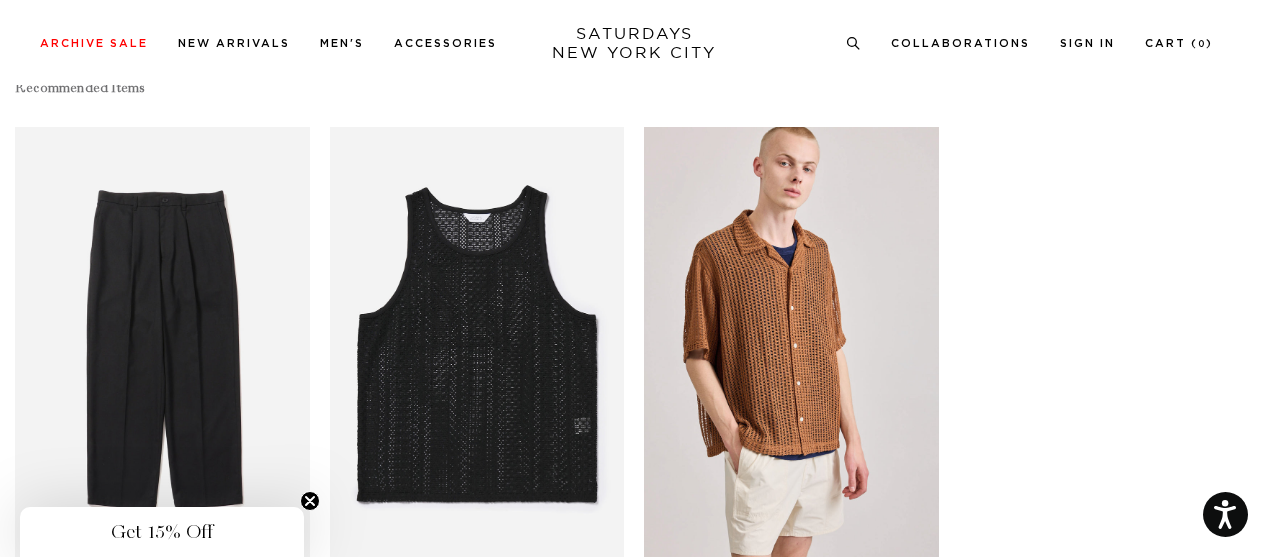 scroll, scrollTop: 893, scrollLeft: 0, axis: vertical 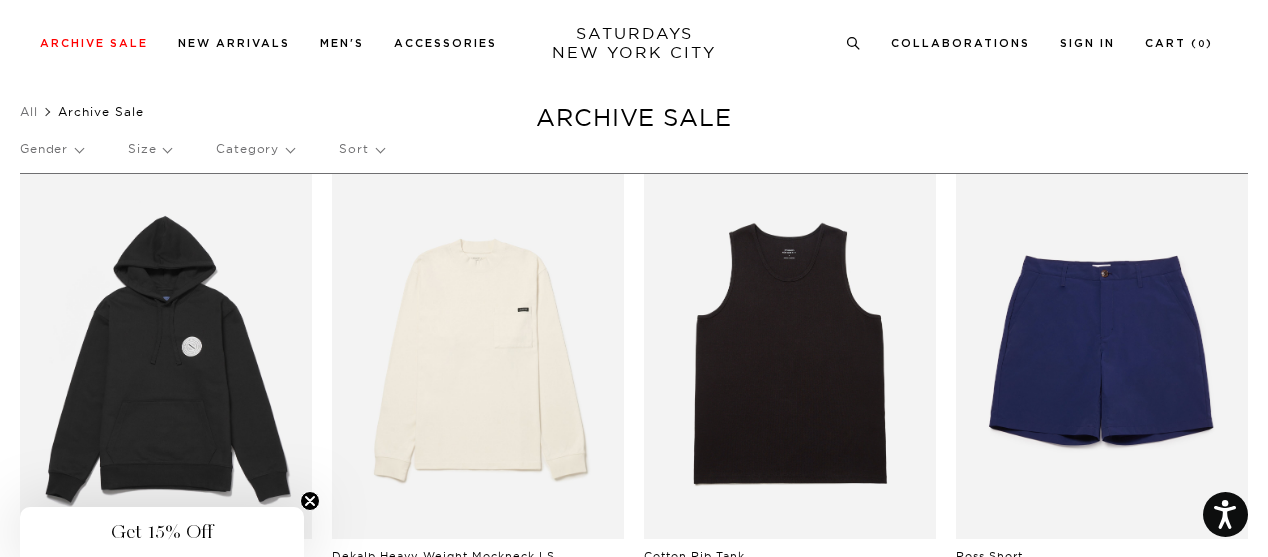 click on "Category" at bounding box center [255, 149] 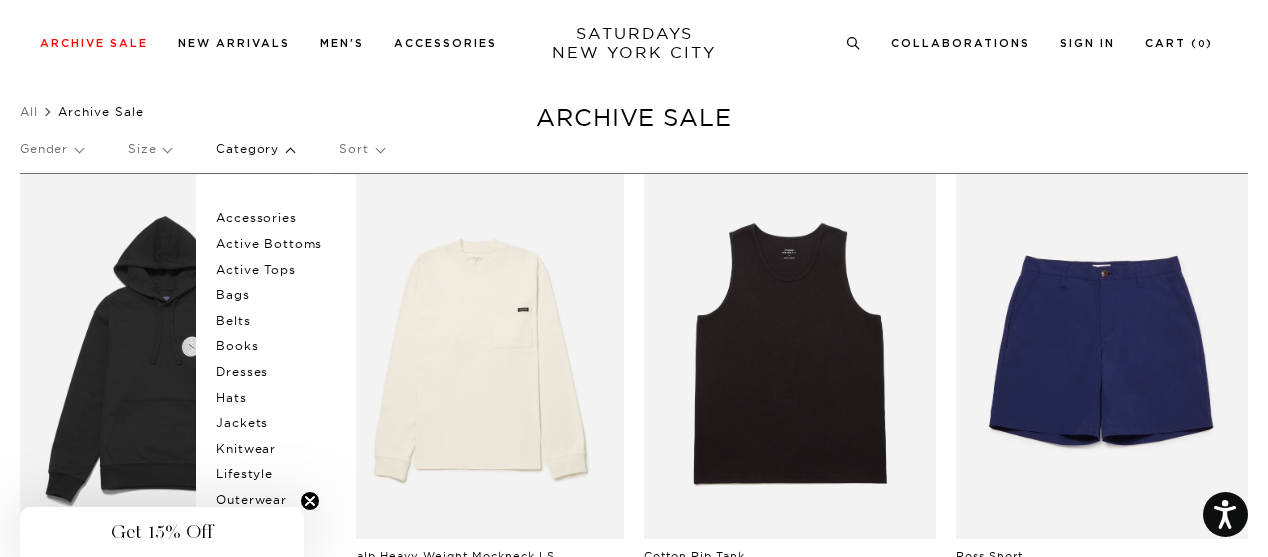scroll, scrollTop: 153, scrollLeft: 0, axis: vertical 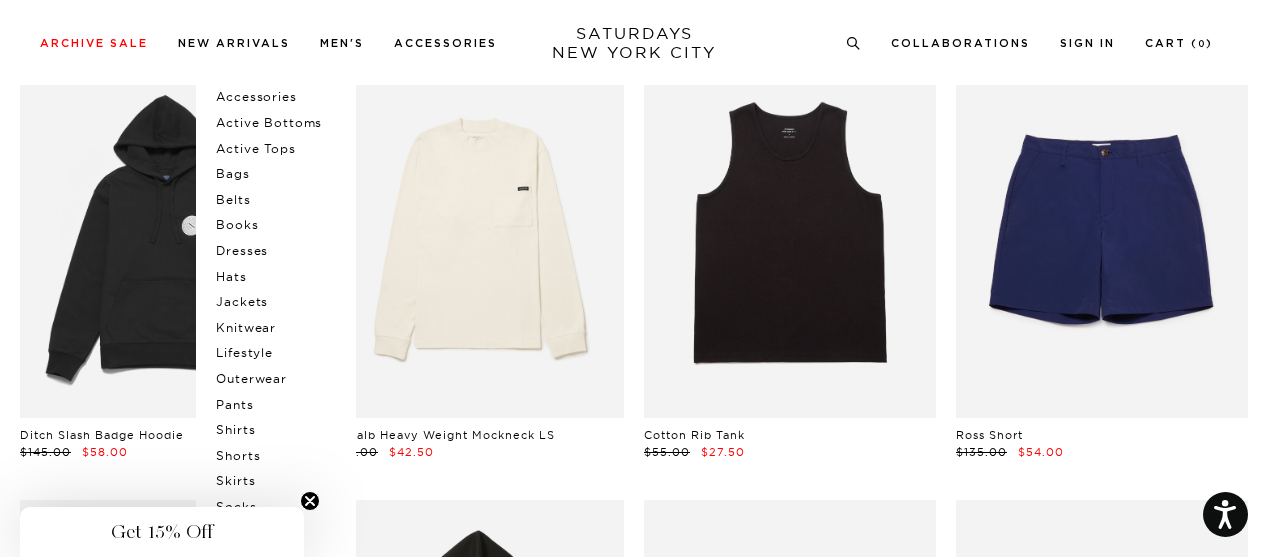 click on "Pants" at bounding box center (276, 405) 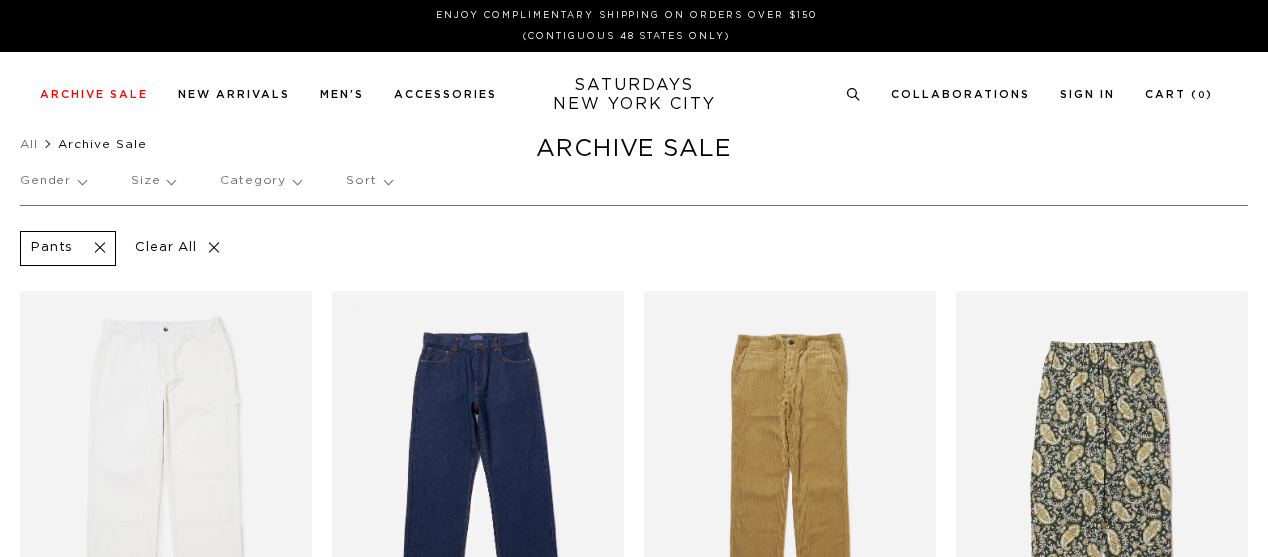 scroll, scrollTop: 0, scrollLeft: 0, axis: both 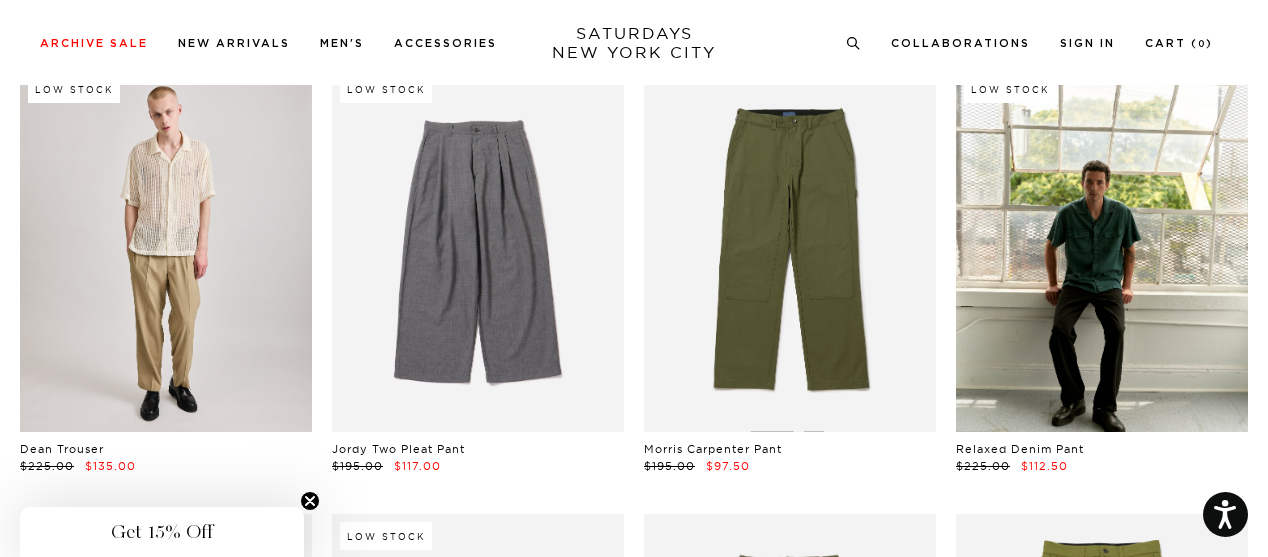click at bounding box center [166, 249] 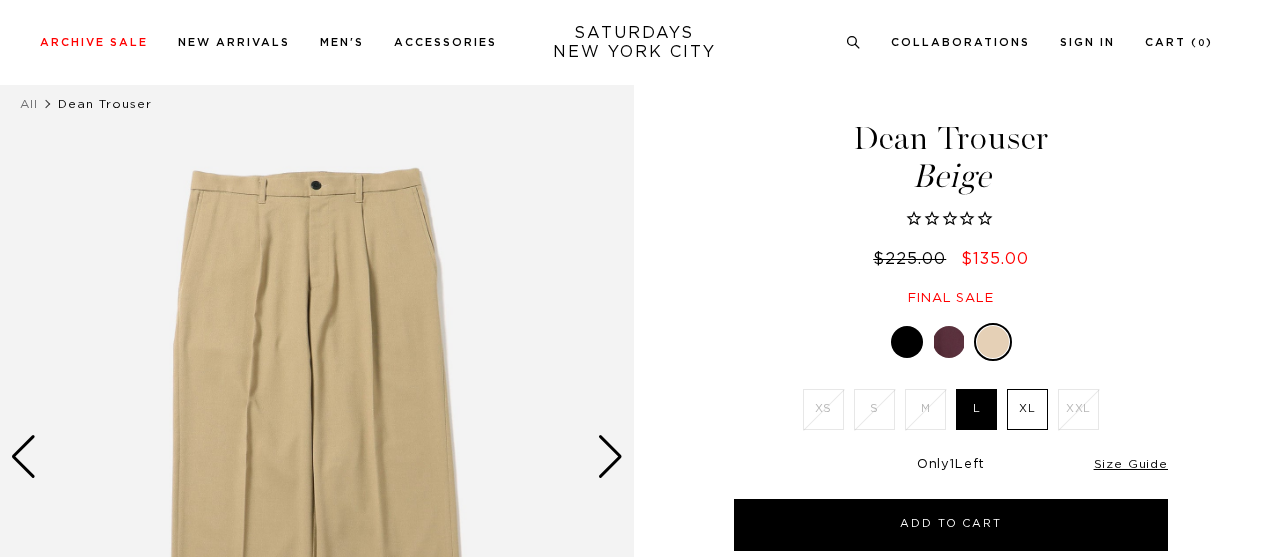 scroll, scrollTop: 56, scrollLeft: 0, axis: vertical 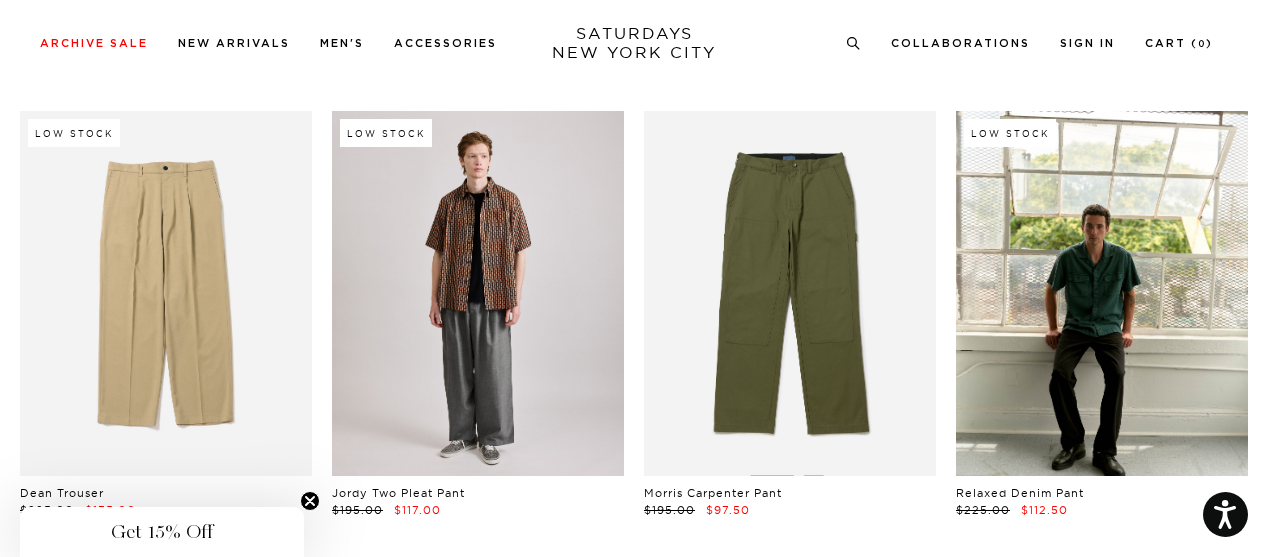 click at bounding box center (478, 293) 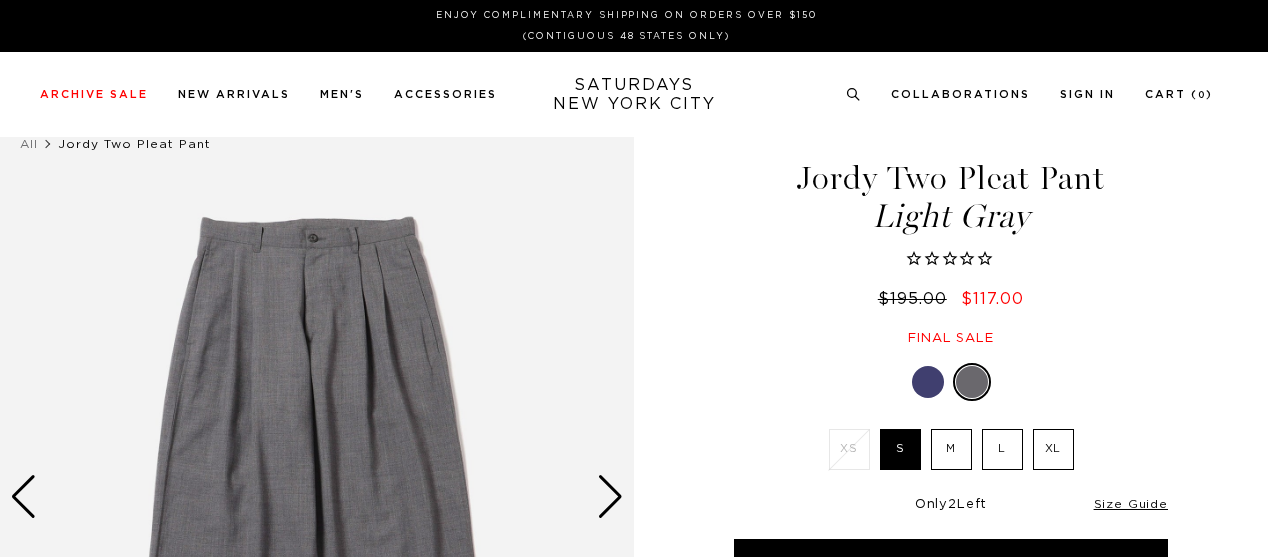scroll, scrollTop: 36, scrollLeft: 0, axis: vertical 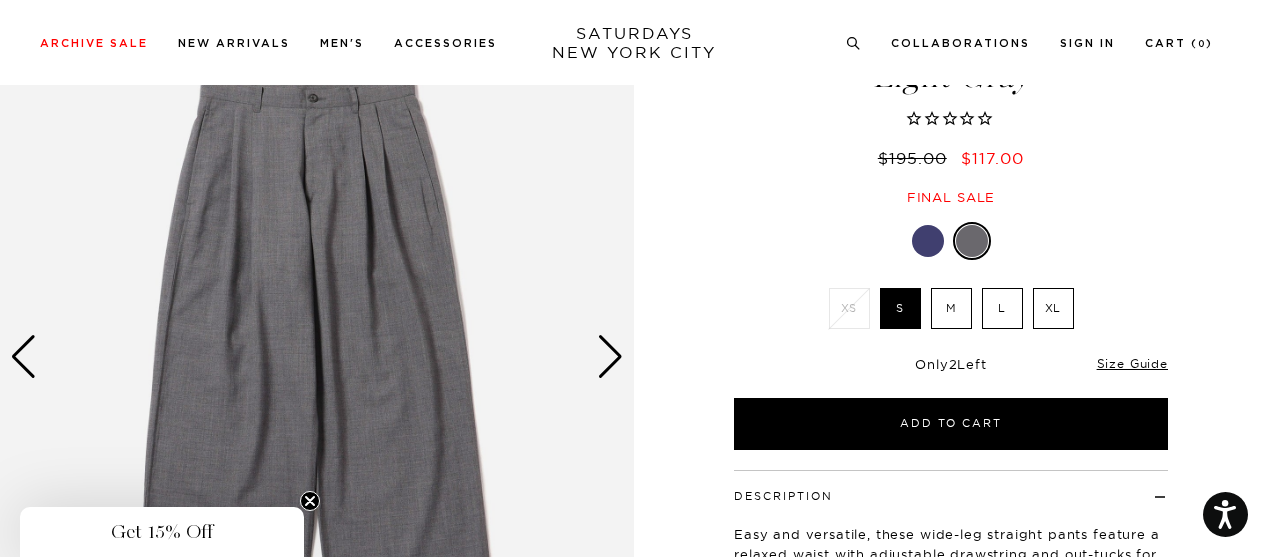 click at bounding box center (610, 357) 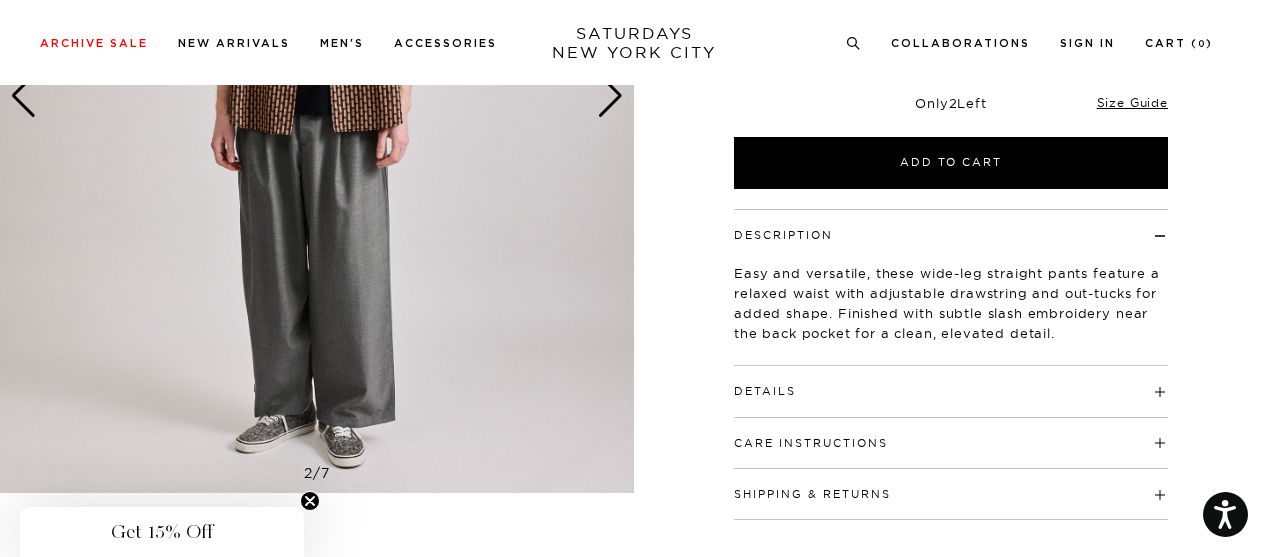 scroll, scrollTop: 402, scrollLeft: 0, axis: vertical 